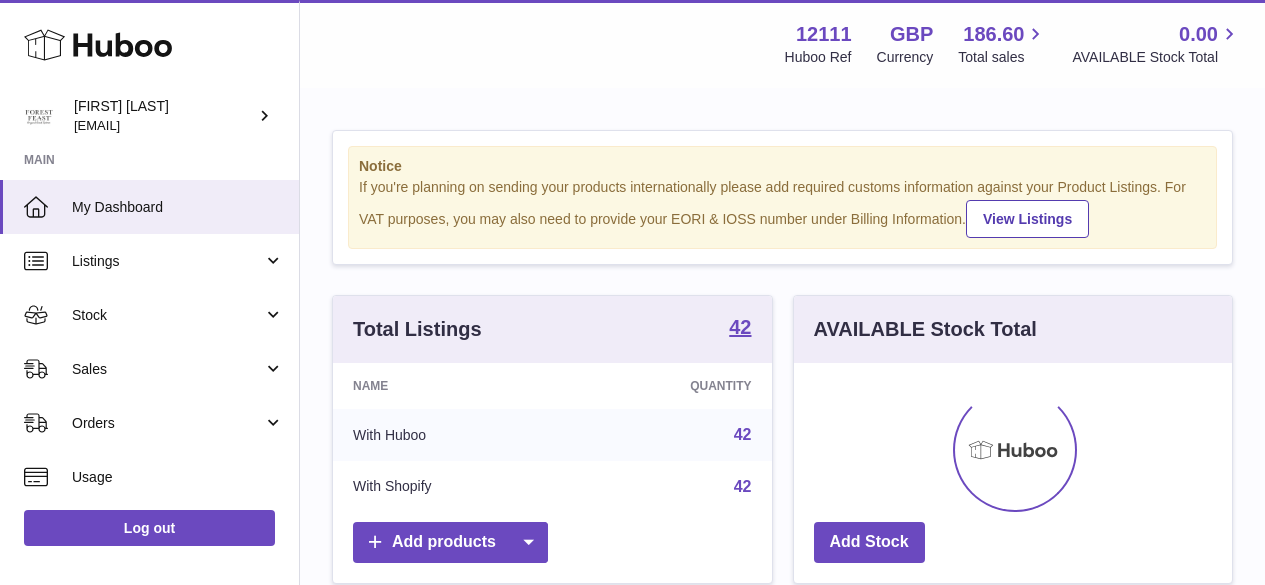 scroll, scrollTop: 0, scrollLeft: 0, axis: both 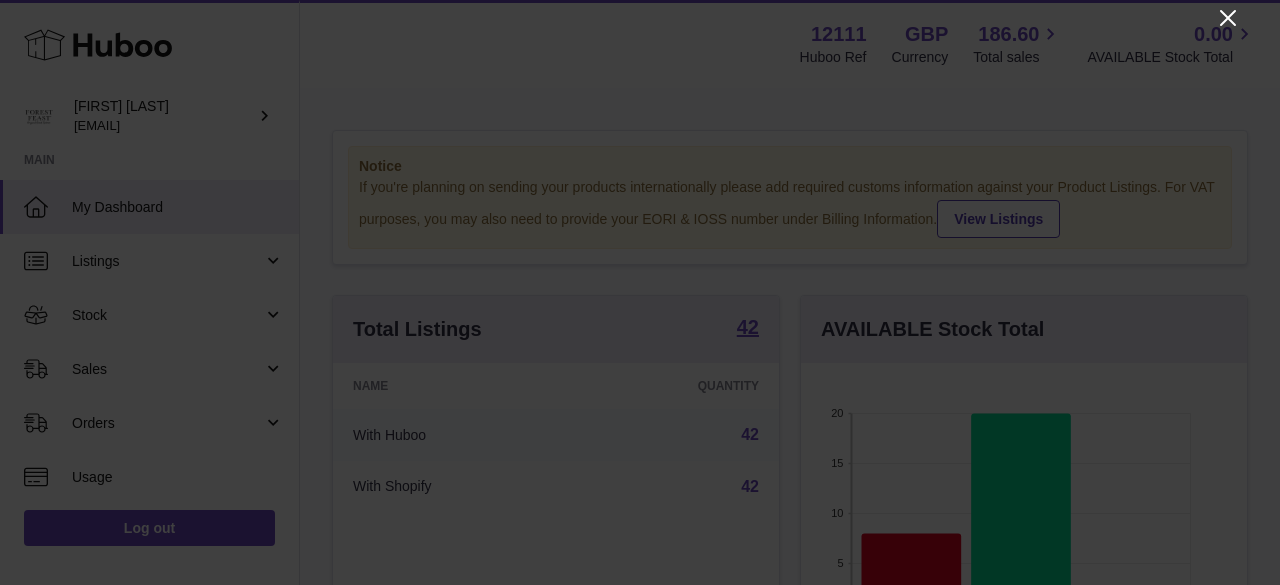 click 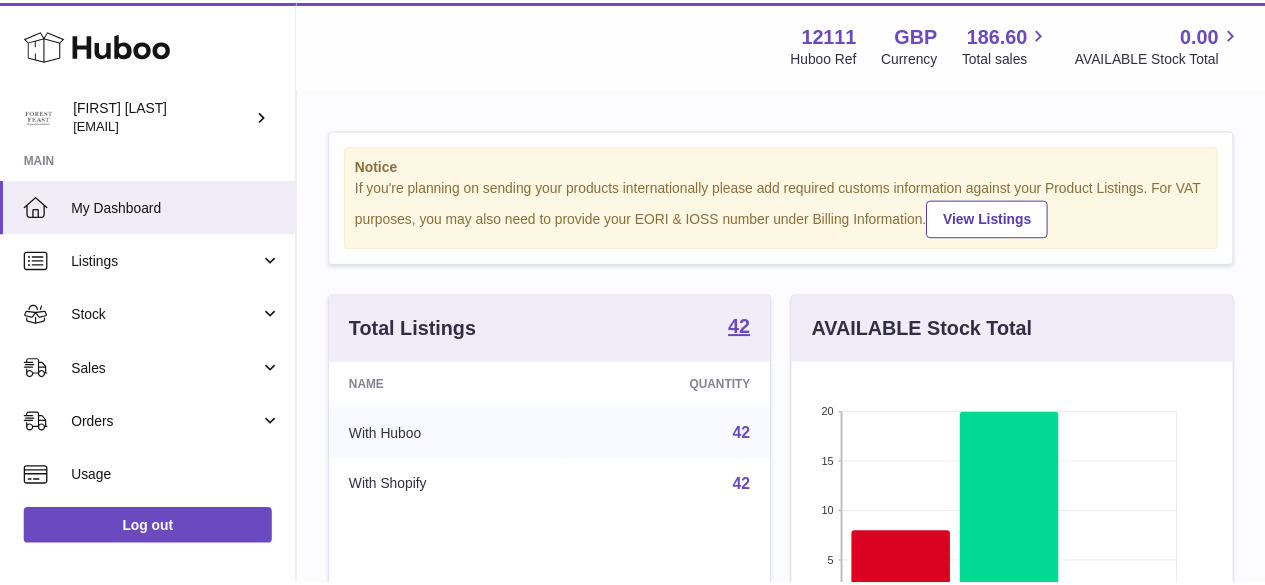 scroll, scrollTop: 312, scrollLeft: 438, axis: both 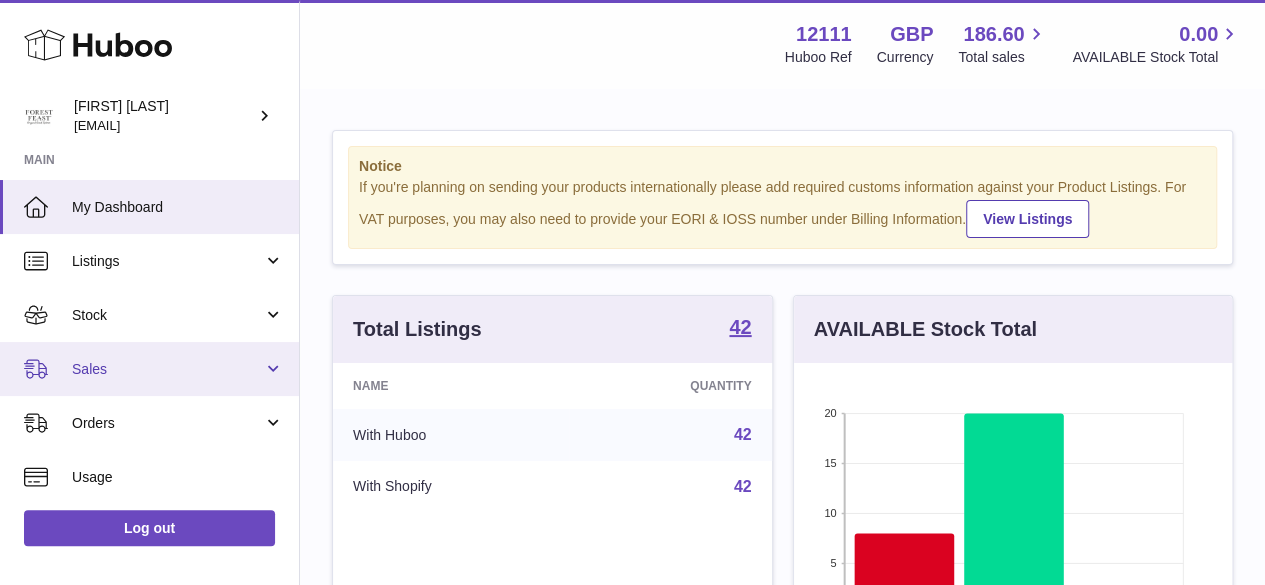 click on "Sales" at bounding box center [167, 369] 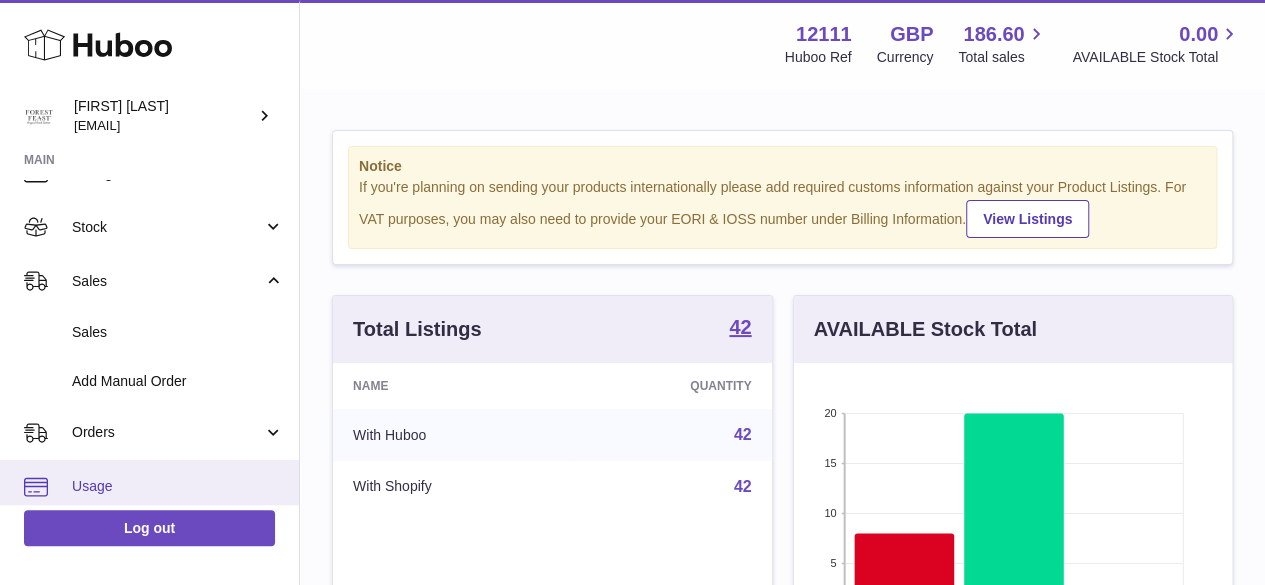 scroll, scrollTop: 200, scrollLeft: 0, axis: vertical 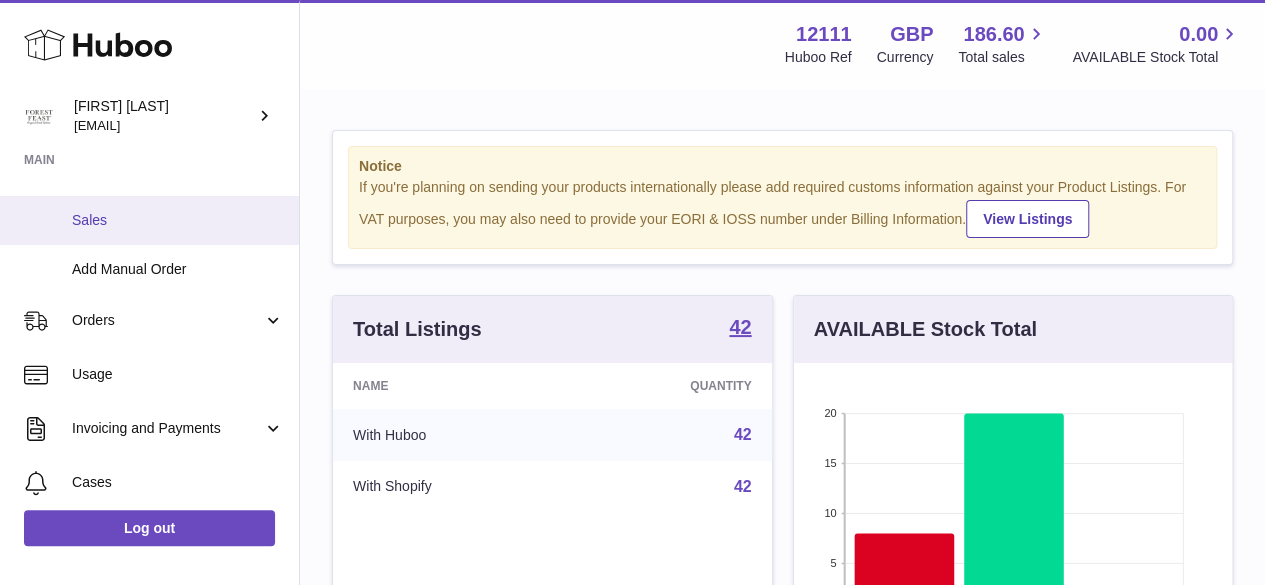 click on "Sales" at bounding box center (149, 220) 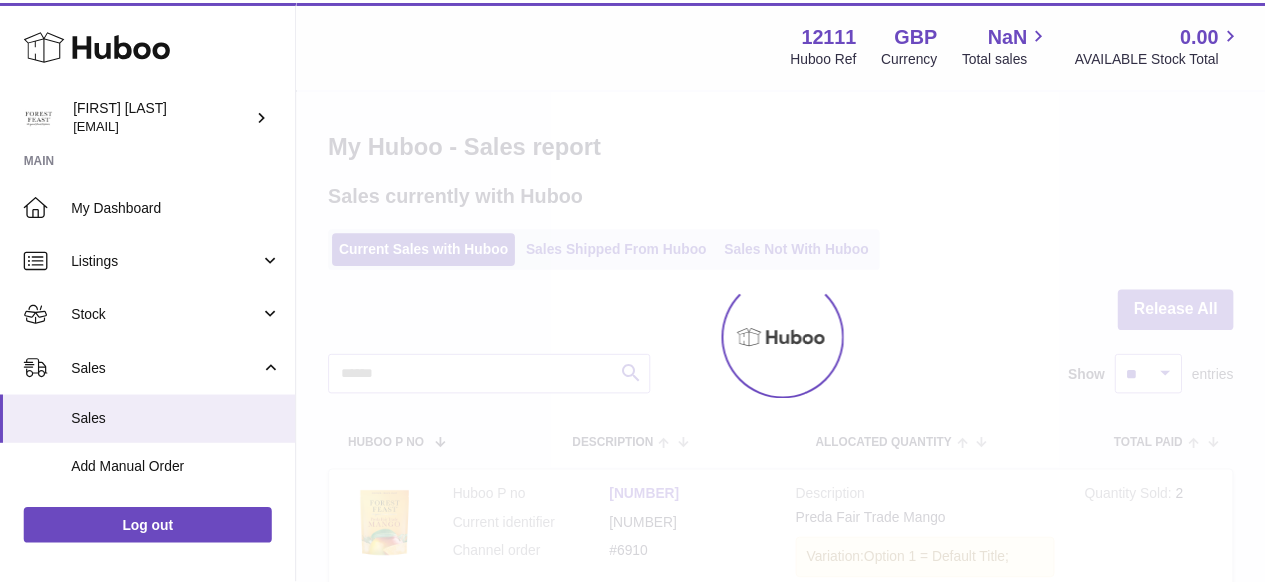 scroll, scrollTop: 0, scrollLeft: 0, axis: both 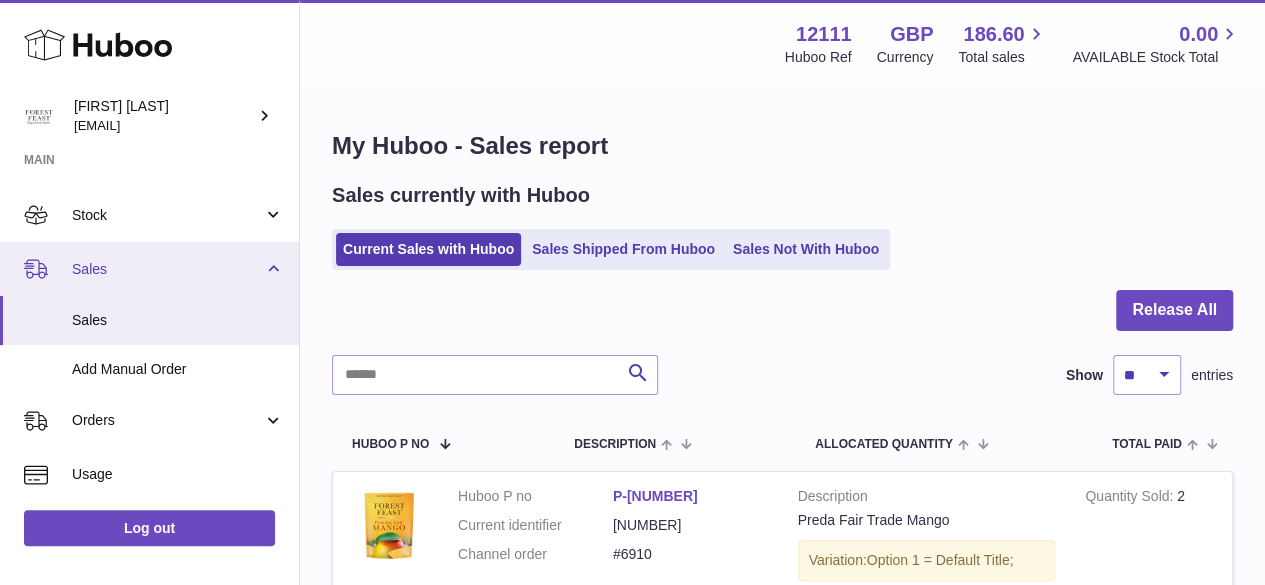 click on "Sales" at bounding box center [167, 269] 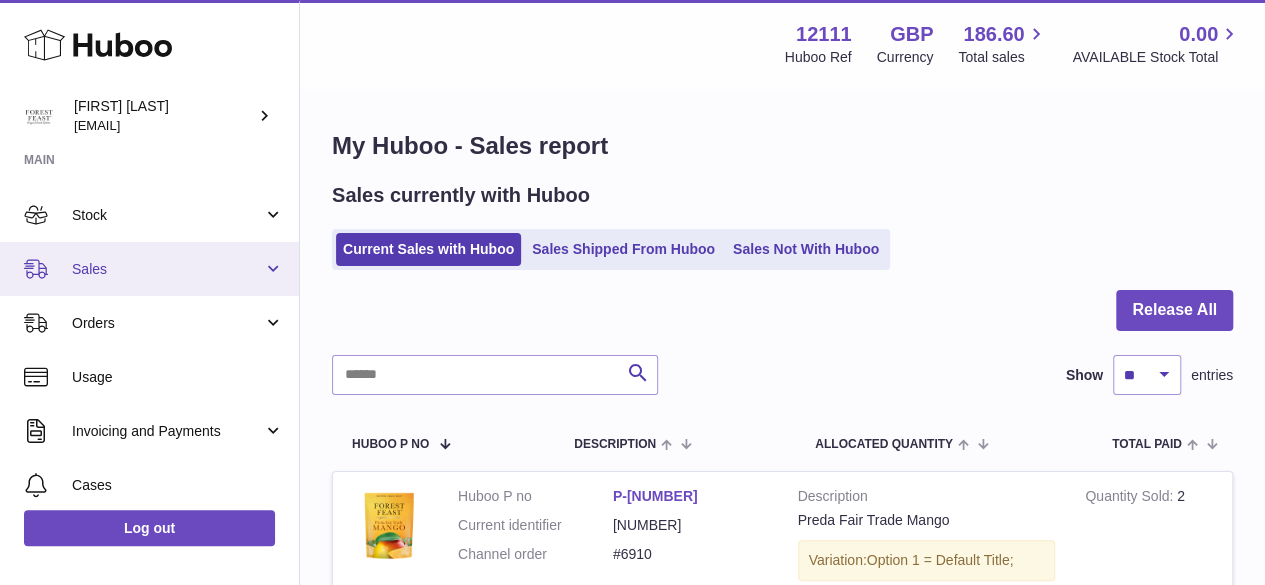 click on "Sales" at bounding box center (149, 269) 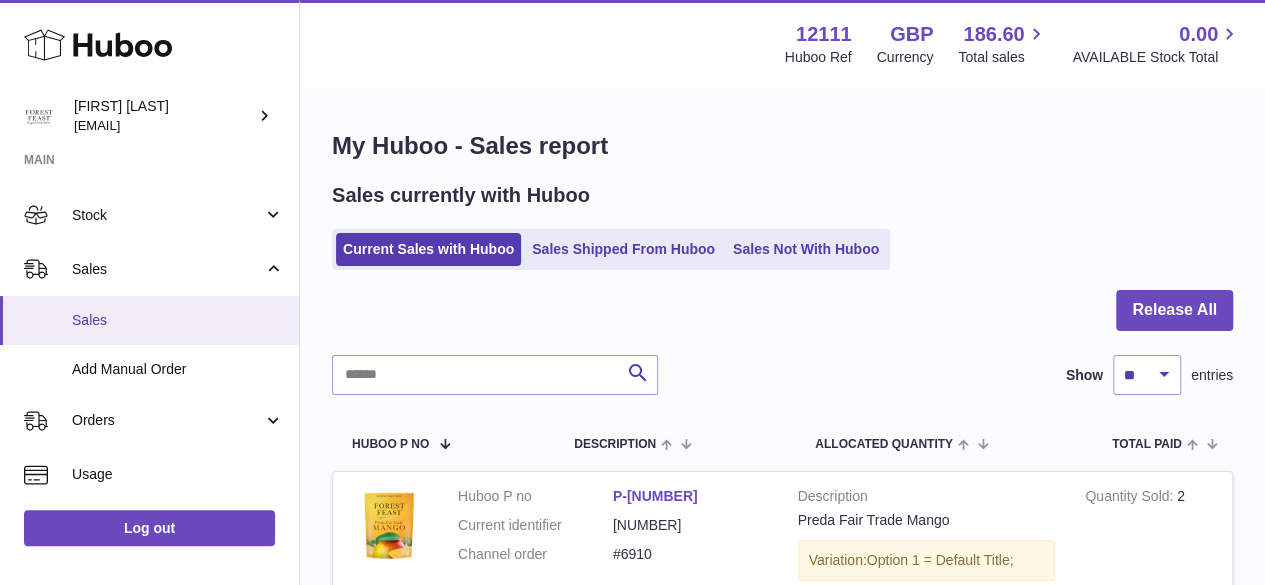click on "Sales" at bounding box center (149, 320) 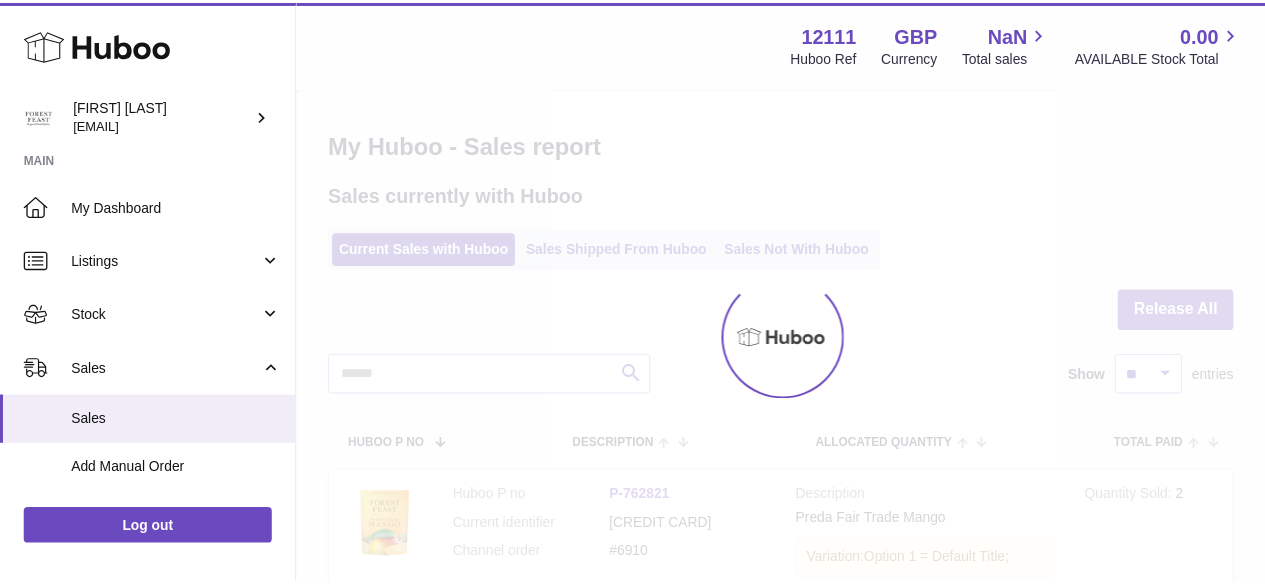 scroll, scrollTop: 0, scrollLeft: 0, axis: both 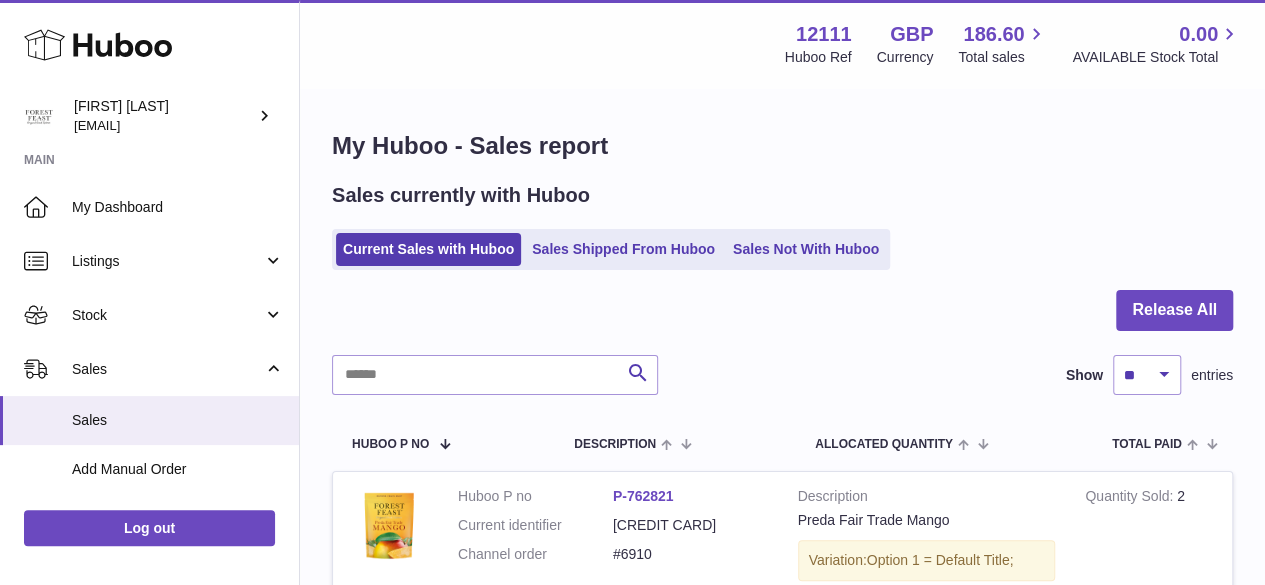 click on "Current Sales with Huboo
Sales Shipped From Huboo
Sales Not With Huboo" at bounding box center [611, 249] 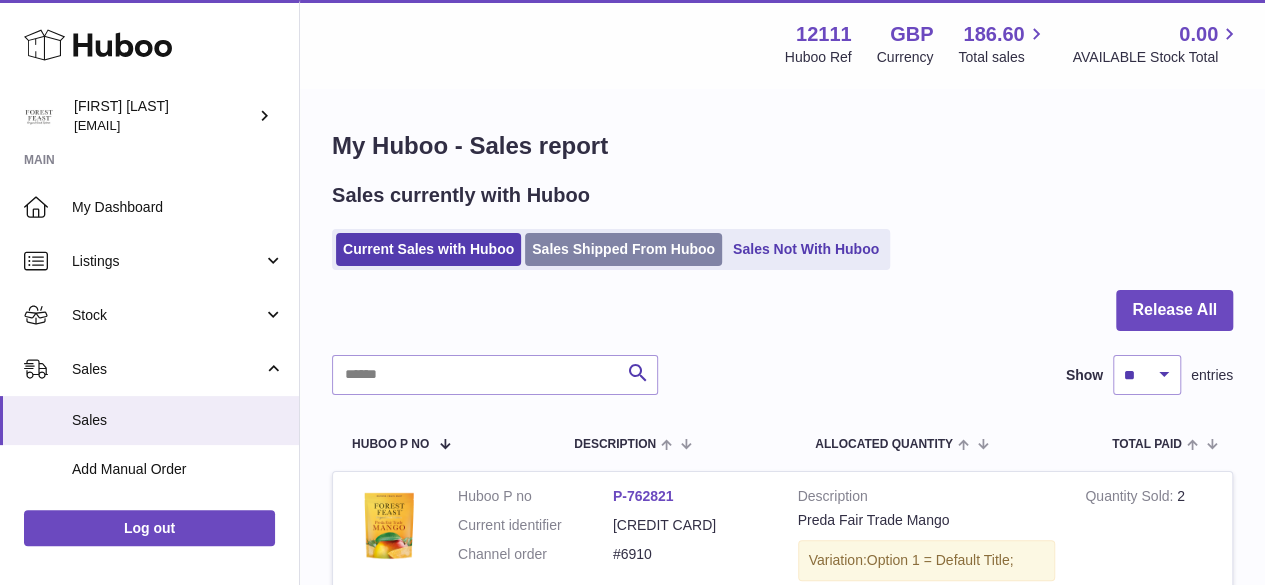 click on "Sales Shipped From Huboo" at bounding box center [623, 249] 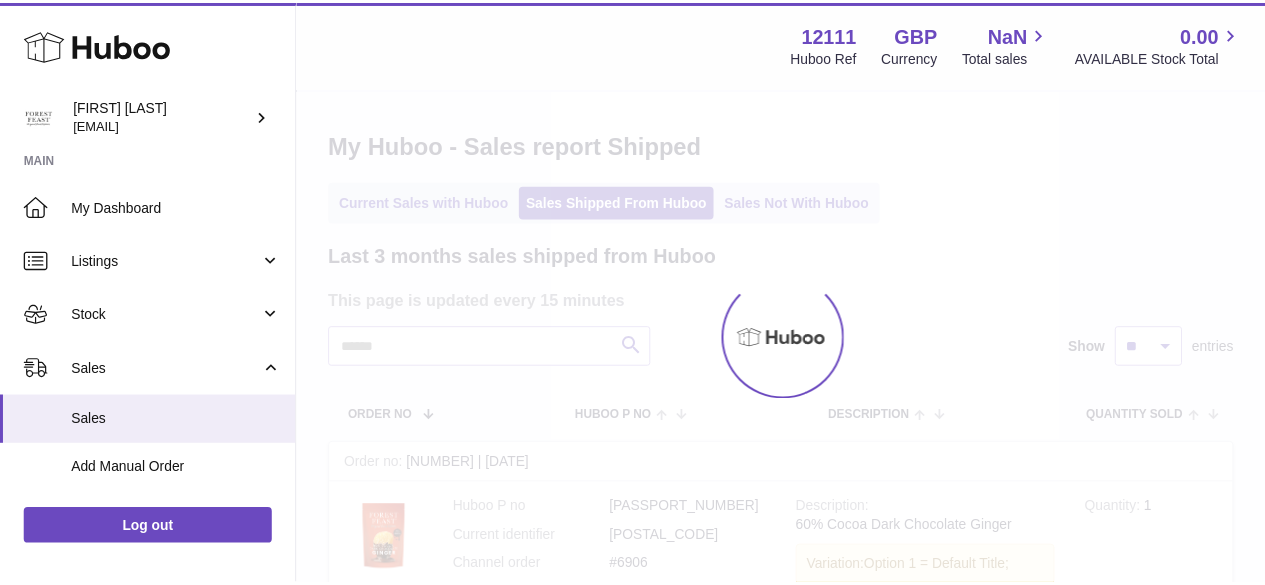 scroll, scrollTop: 0, scrollLeft: 0, axis: both 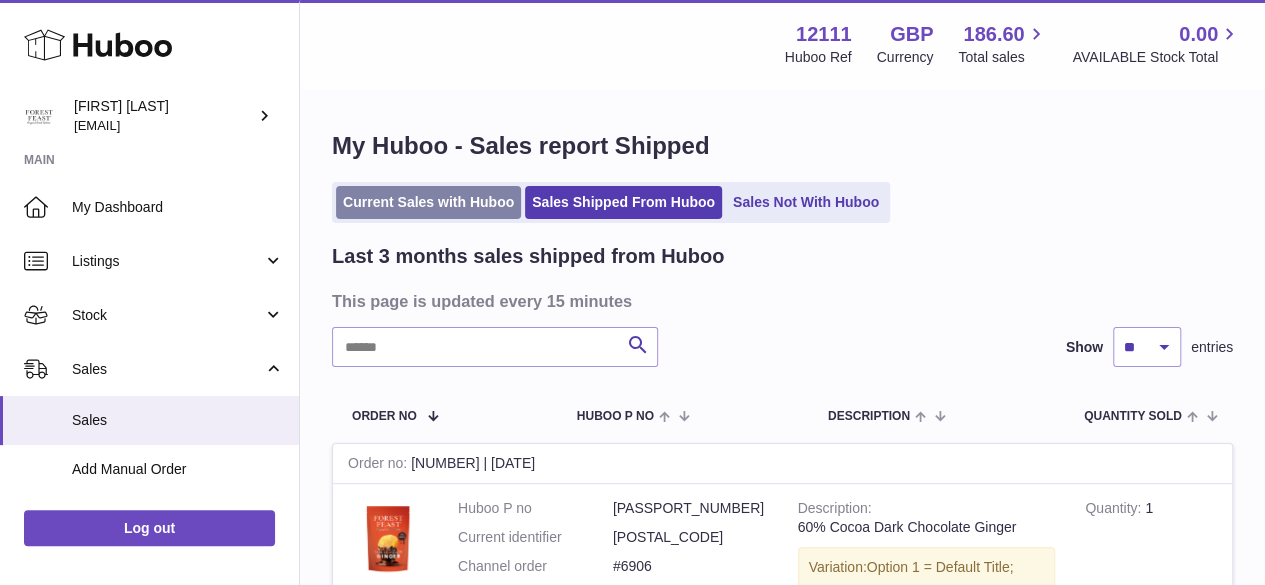 drag, startPoint x: 428, startPoint y: 211, endPoint x: 447, endPoint y: 211, distance: 19 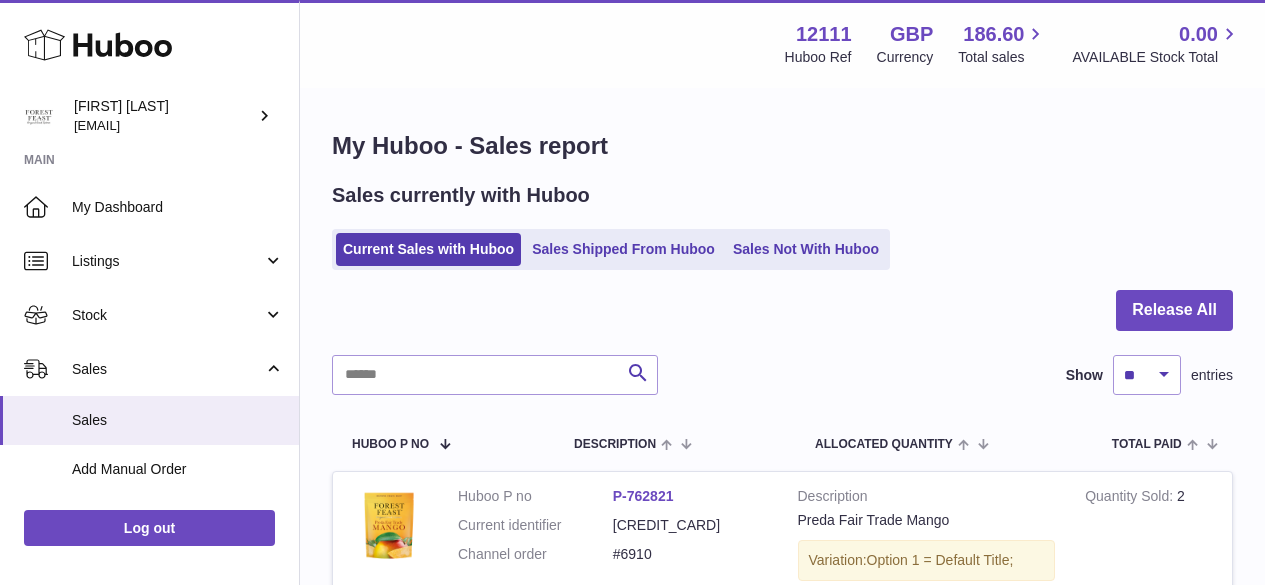 scroll, scrollTop: 0, scrollLeft: 0, axis: both 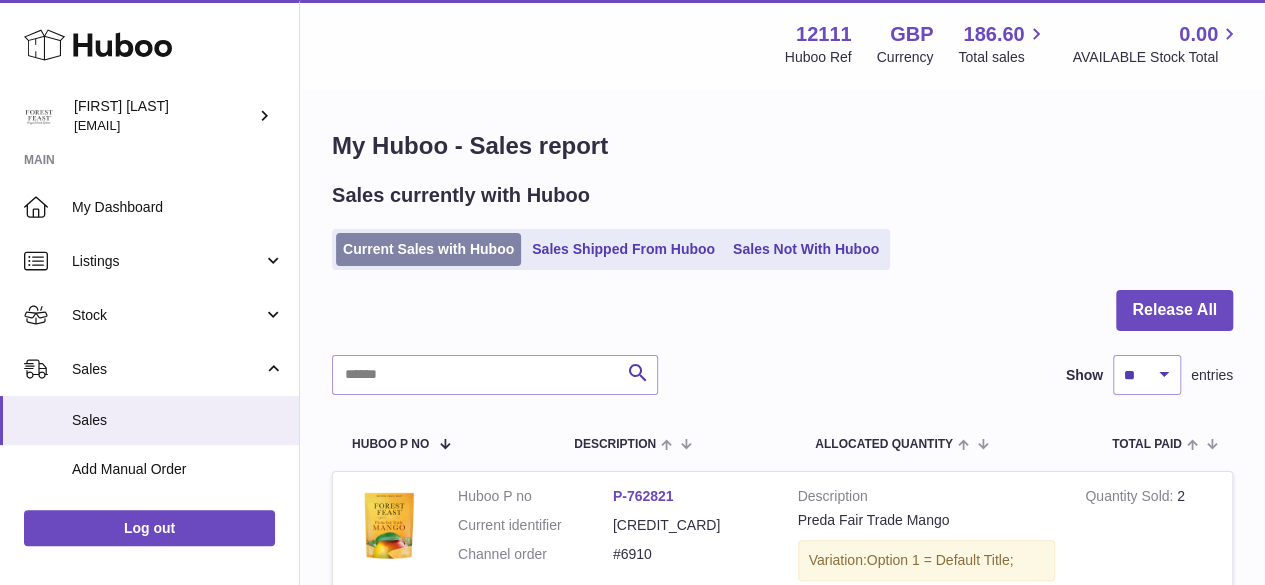 click on "Current Sales with Huboo" at bounding box center [428, 249] 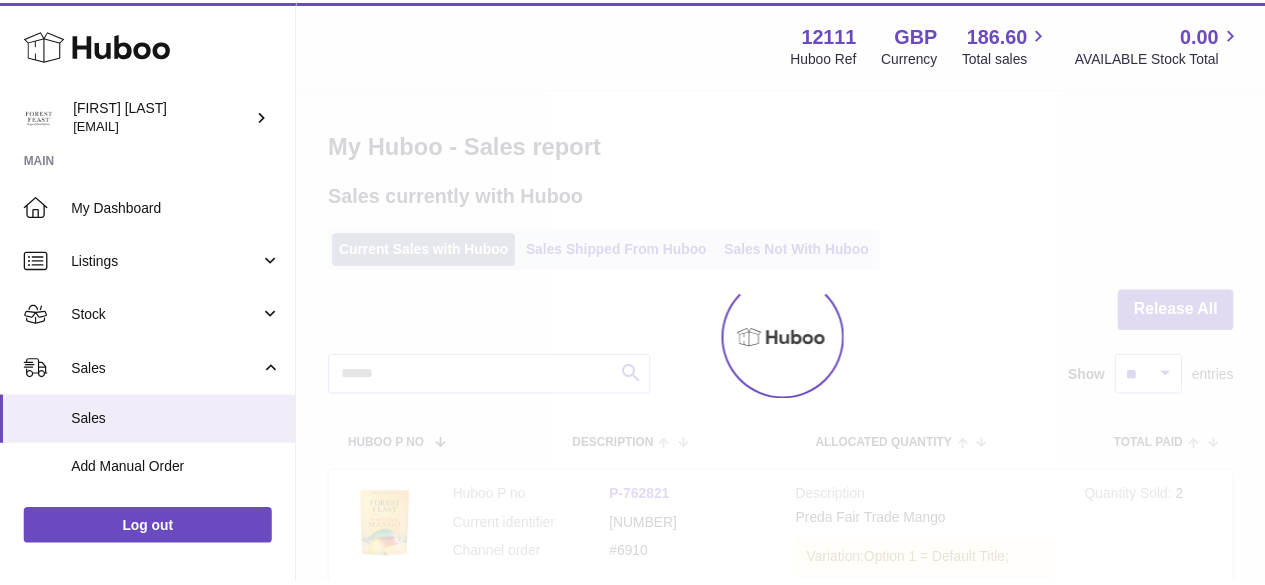 scroll, scrollTop: 0, scrollLeft: 0, axis: both 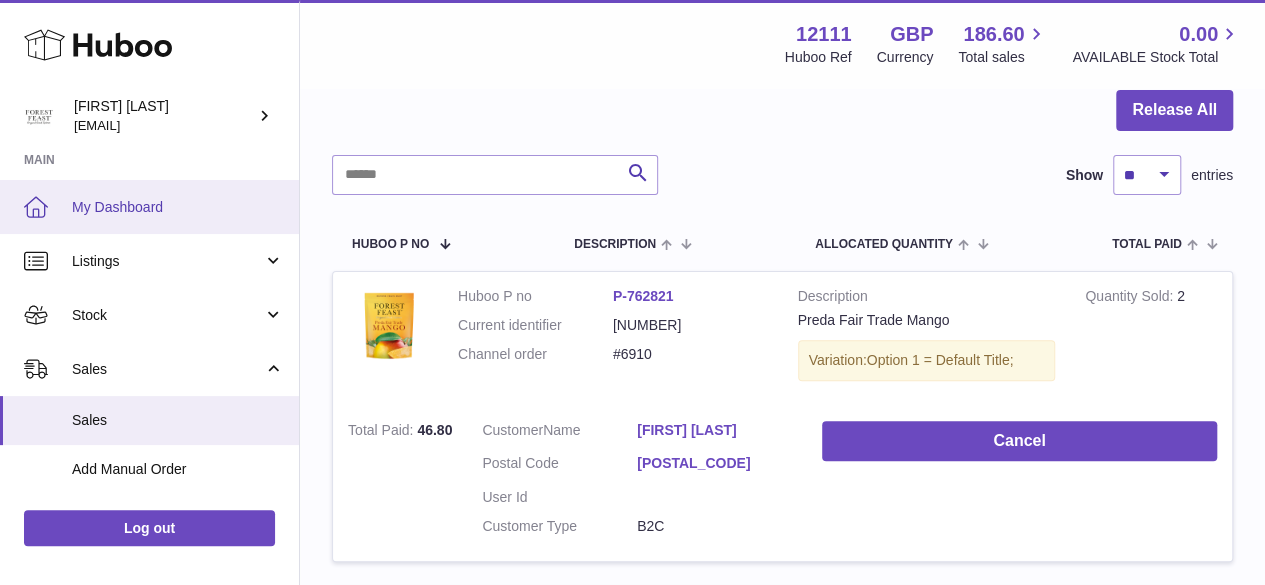 click on "My Dashboard" at bounding box center (149, 207) 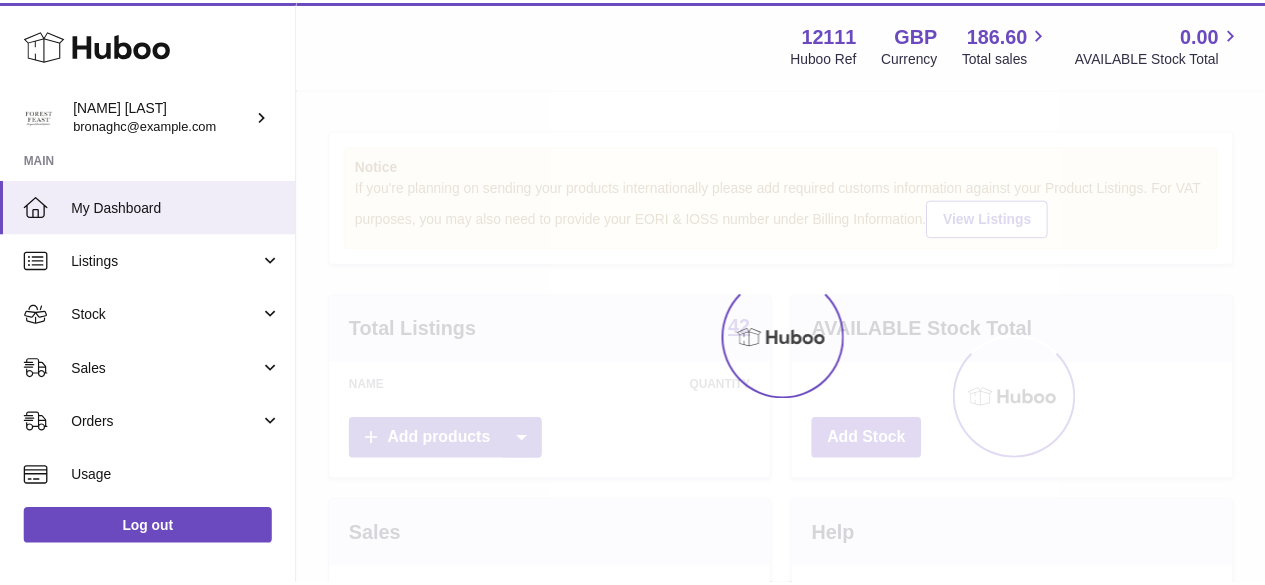 scroll, scrollTop: 0, scrollLeft: 0, axis: both 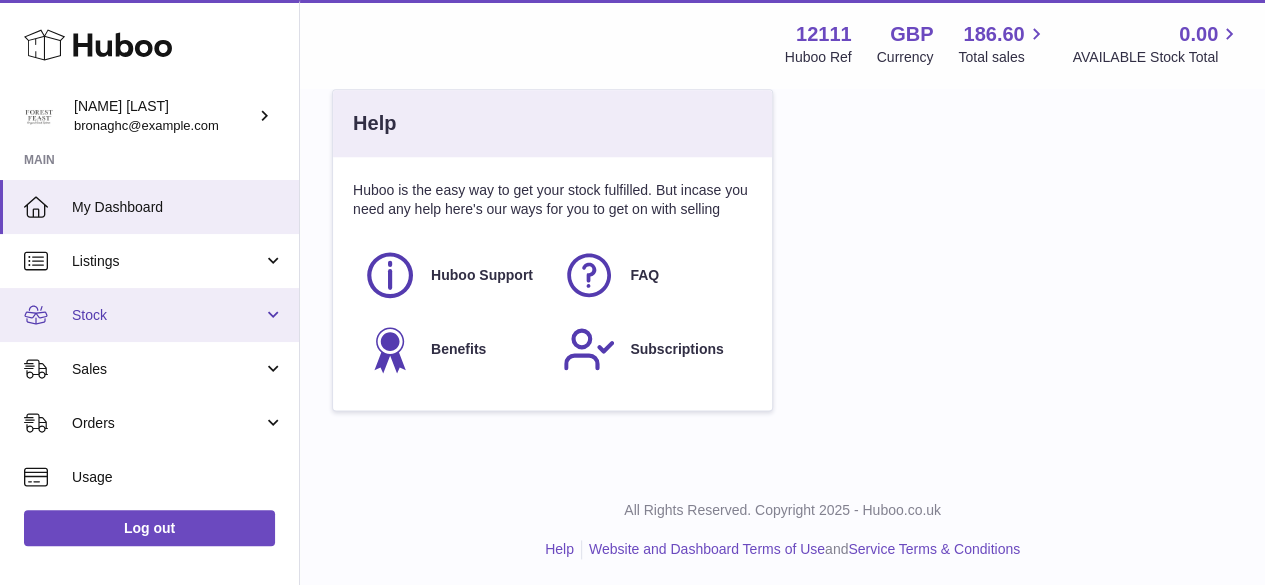 click on "Stock" at bounding box center (167, 315) 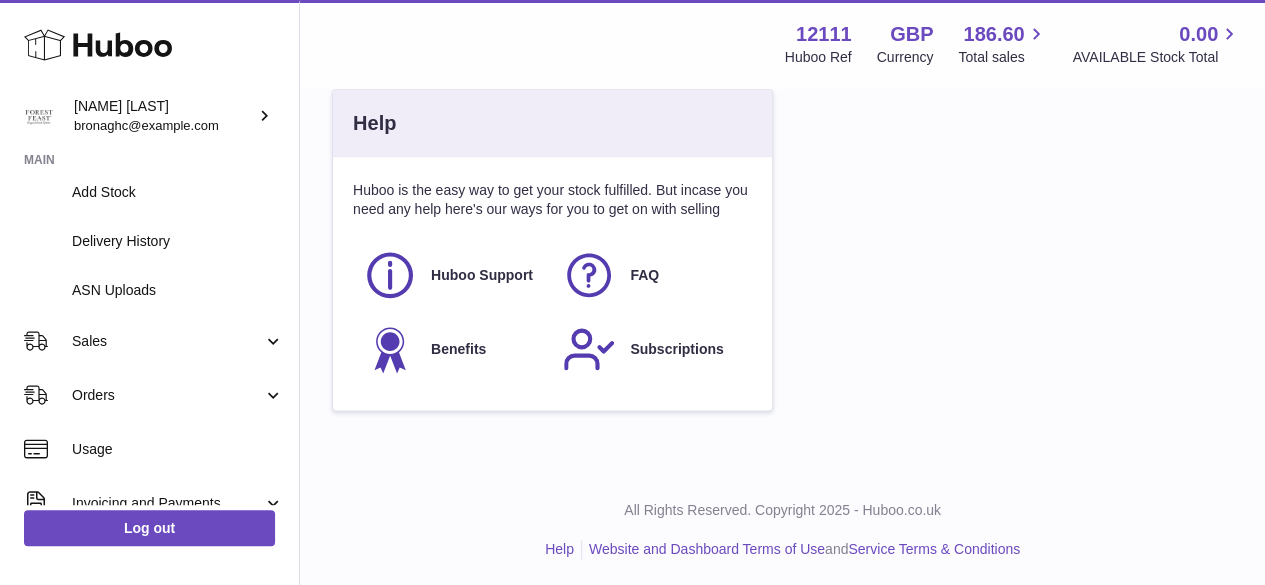 scroll, scrollTop: 300, scrollLeft: 0, axis: vertical 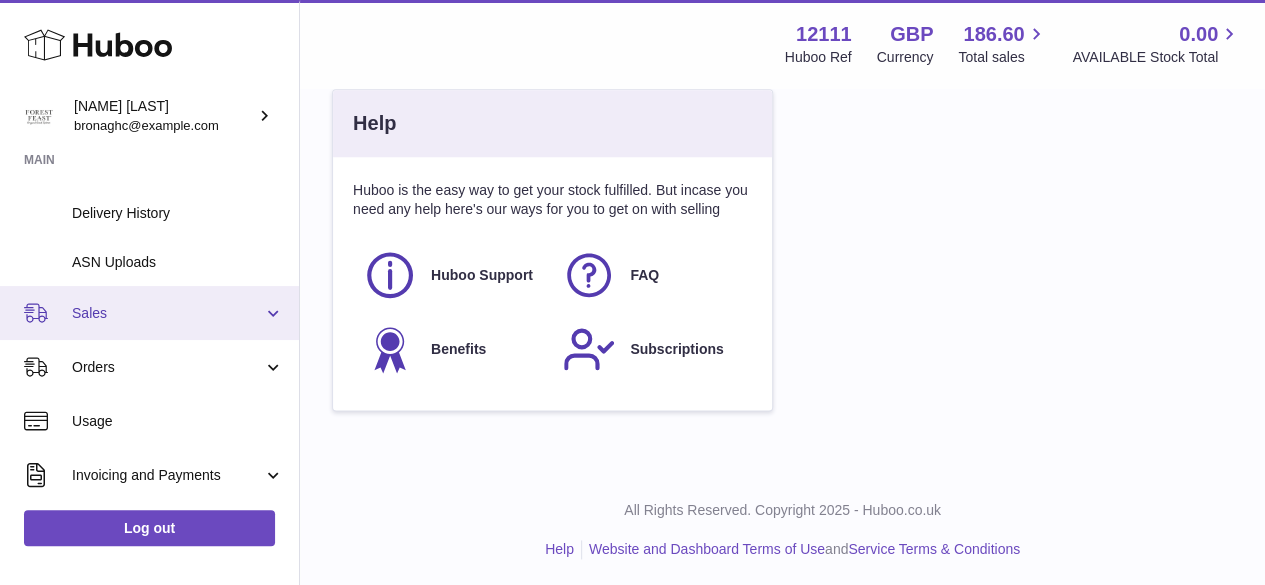 click on "Sales" at bounding box center (167, 313) 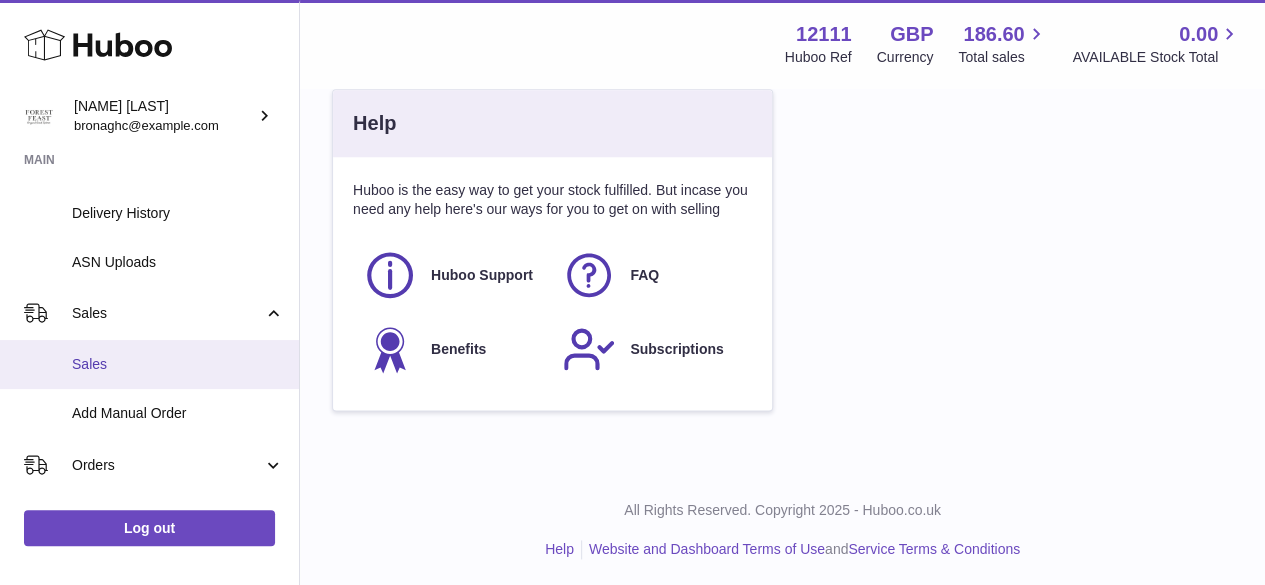click on "Sales" at bounding box center [178, 364] 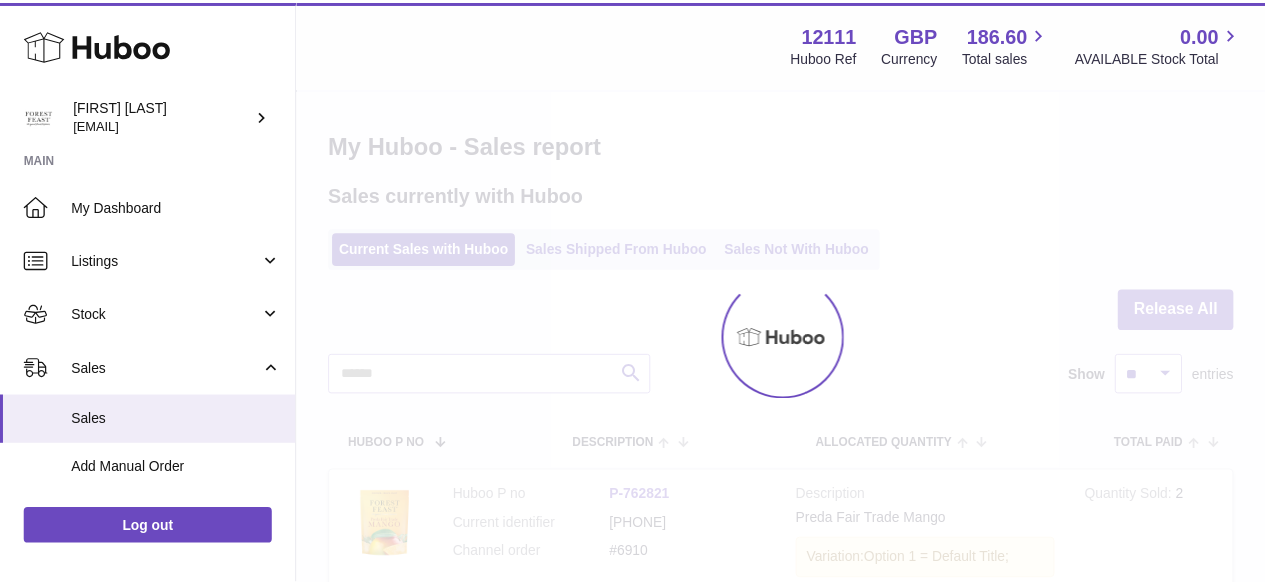 scroll, scrollTop: 0, scrollLeft: 0, axis: both 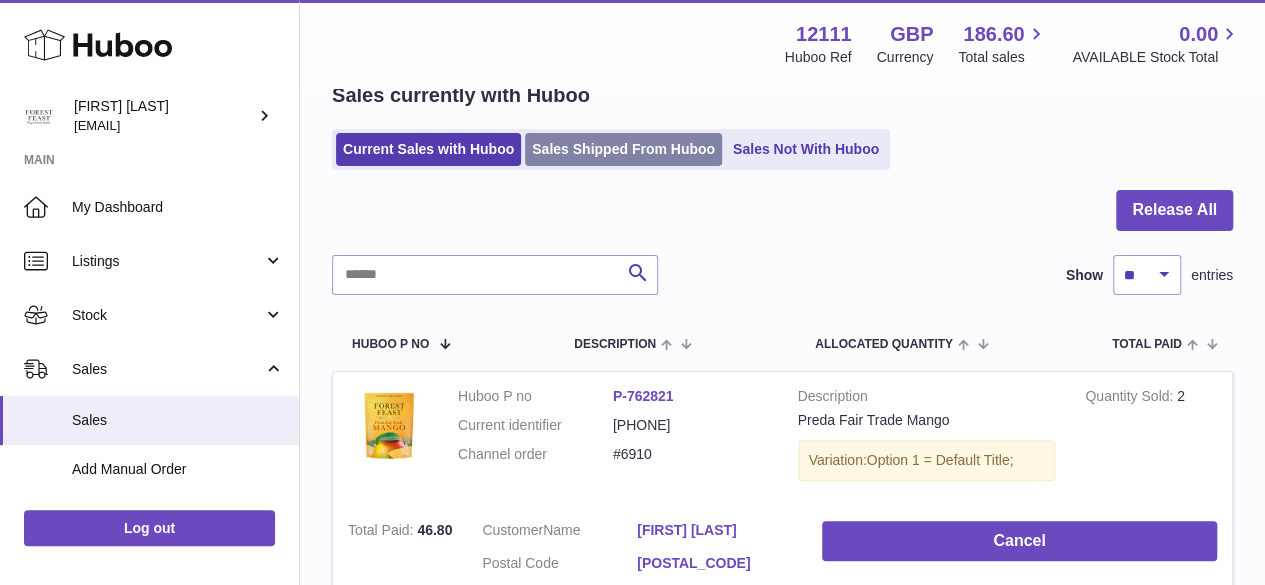 click on "Sales Shipped From Huboo" at bounding box center [623, 149] 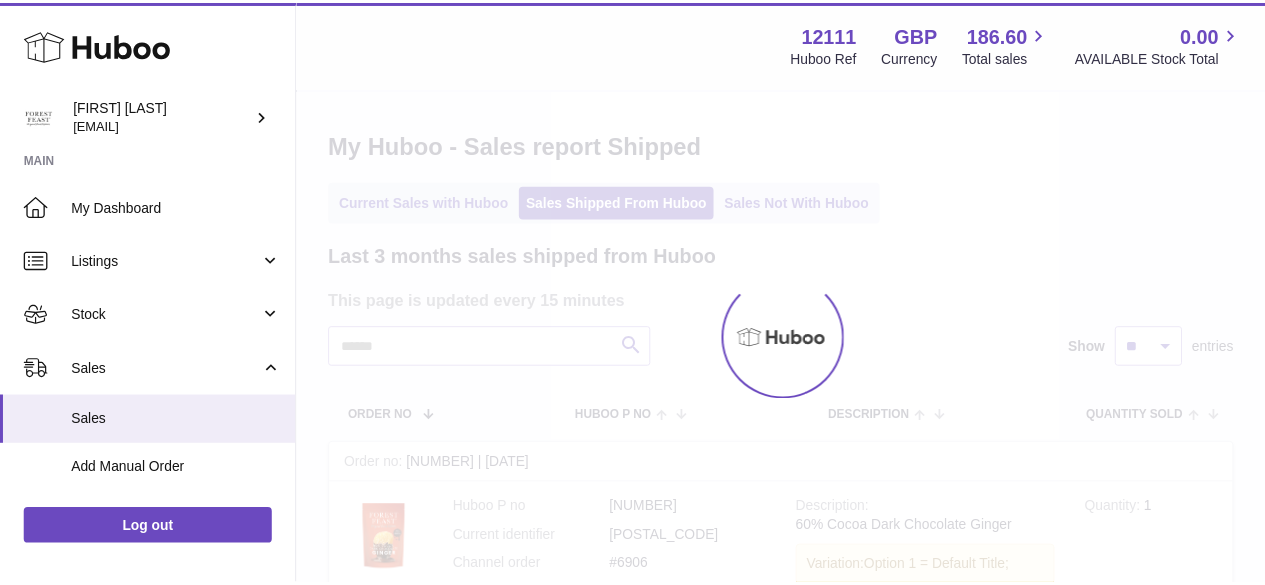 scroll, scrollTop: 0, scrollLeft: 0, axis: both 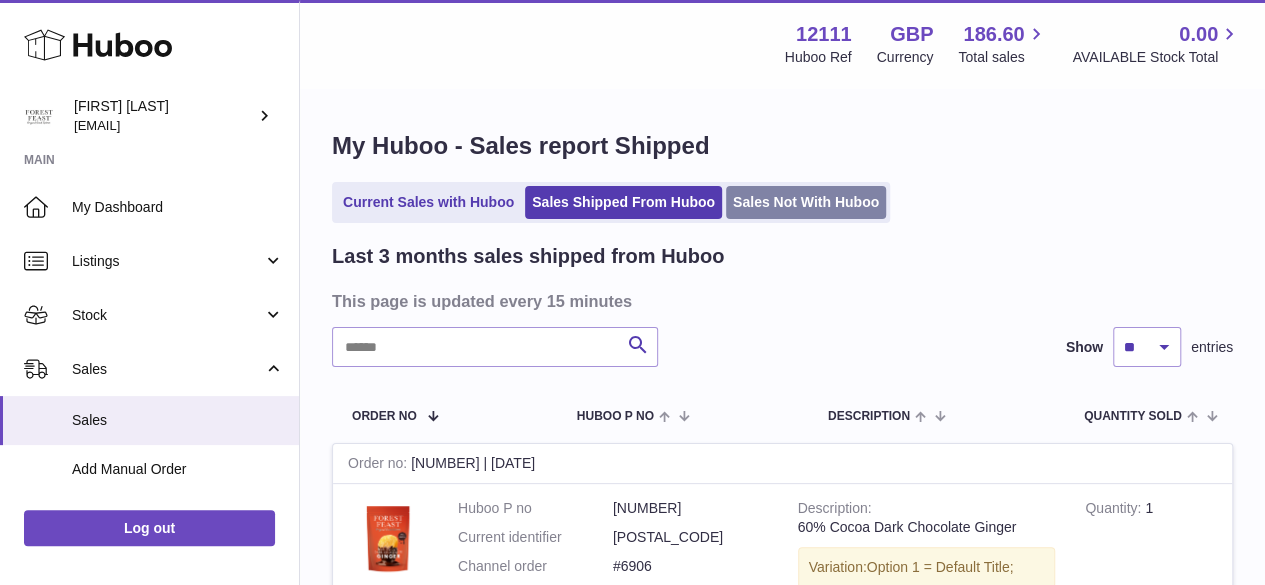 click on "Sales Not With Huboo" at bounding box center [806, 202] 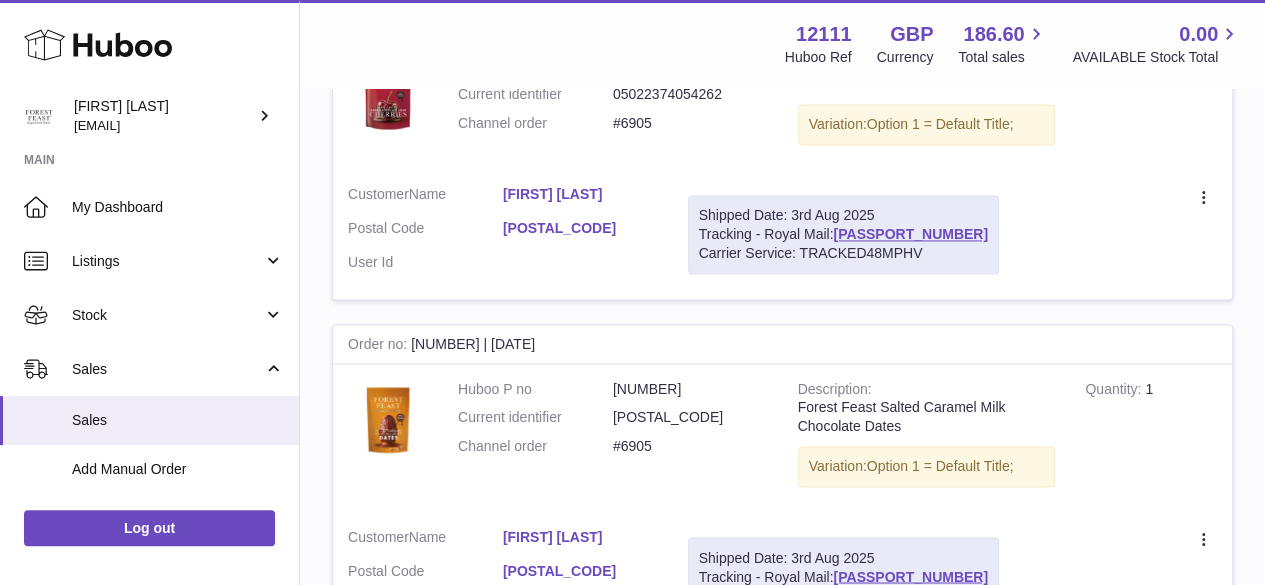 scroll, scrollTop: 1500, scrollLeft: 0, axis: vertical 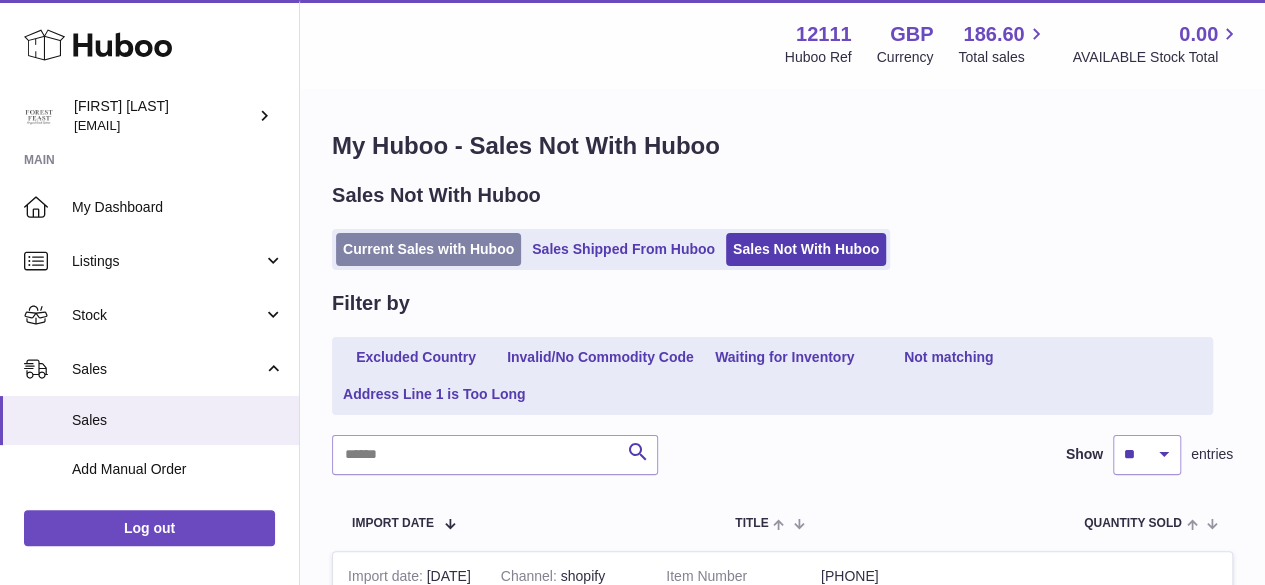 click on "Current Sales with Huboo" at bounding box center (428, 249) 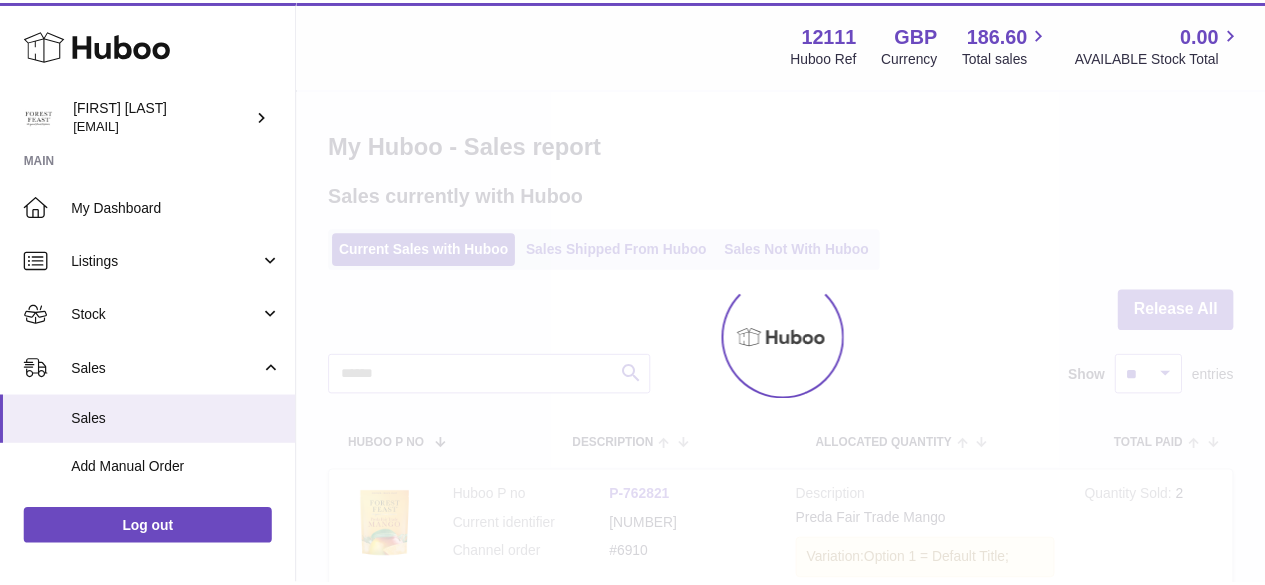 scroll, scrollTop: 0, scrollLeft: 0, axis: both 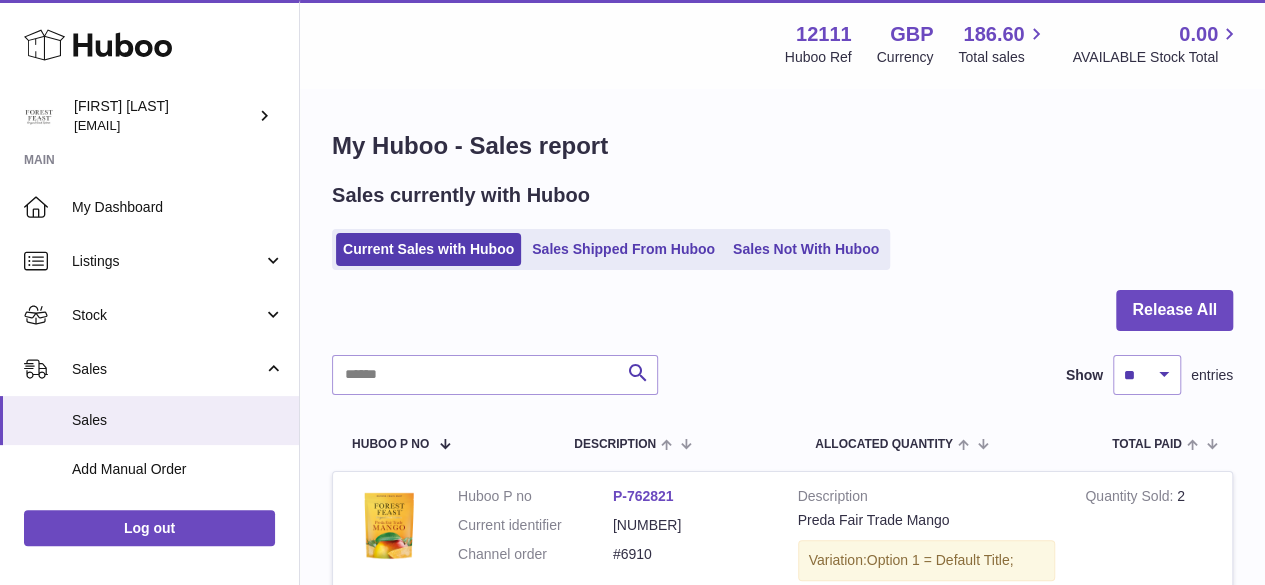 click 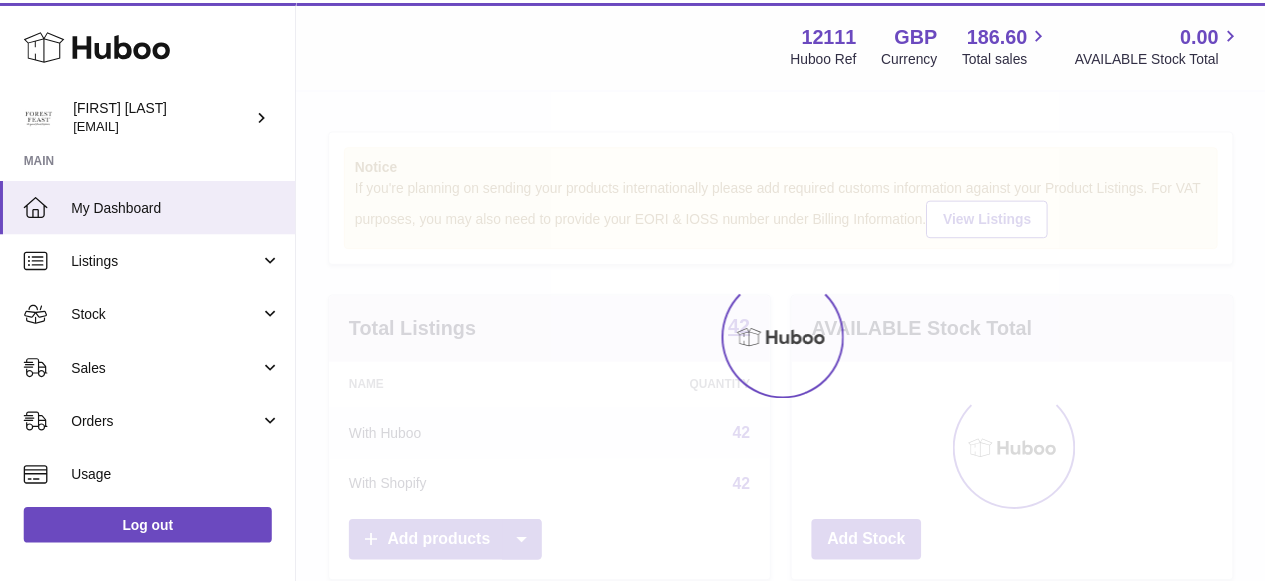 scroll, scrollTop: 0, scrollLeft: 0, axis: both 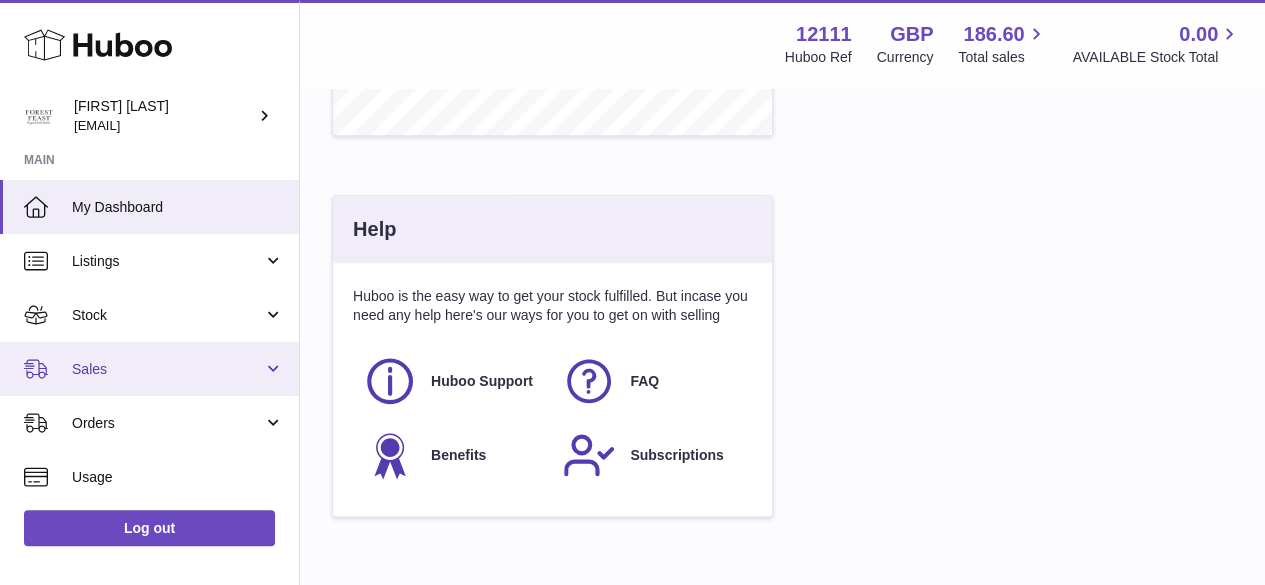 click on "Sales" at bounding box center [167, 369] 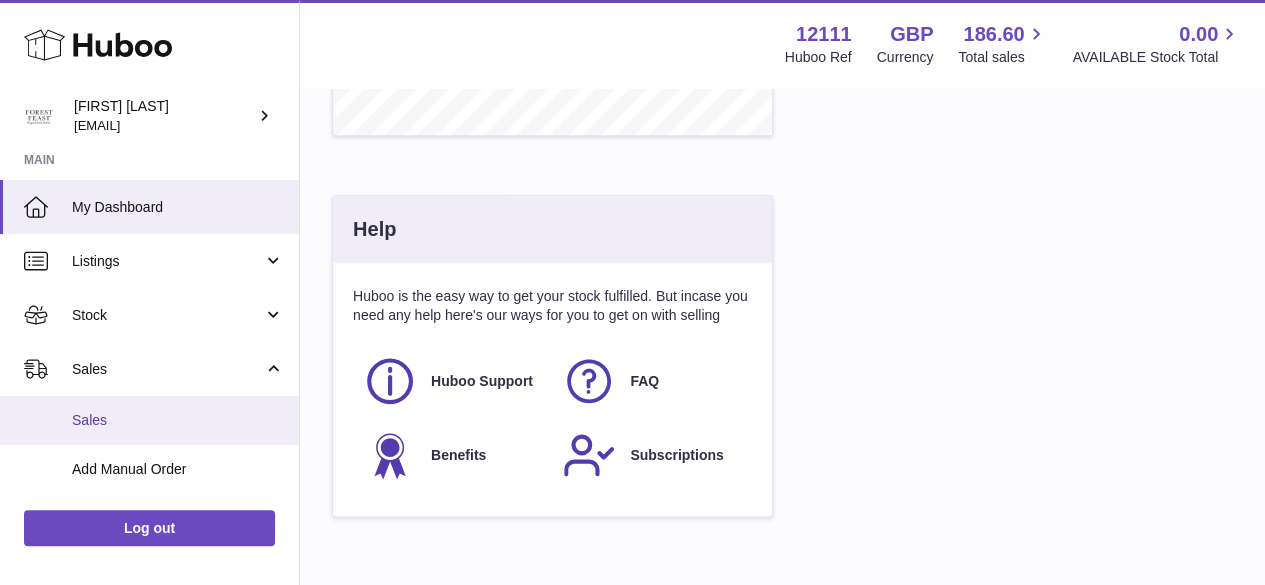 click on "Sales" at bounding box center (178, 420) 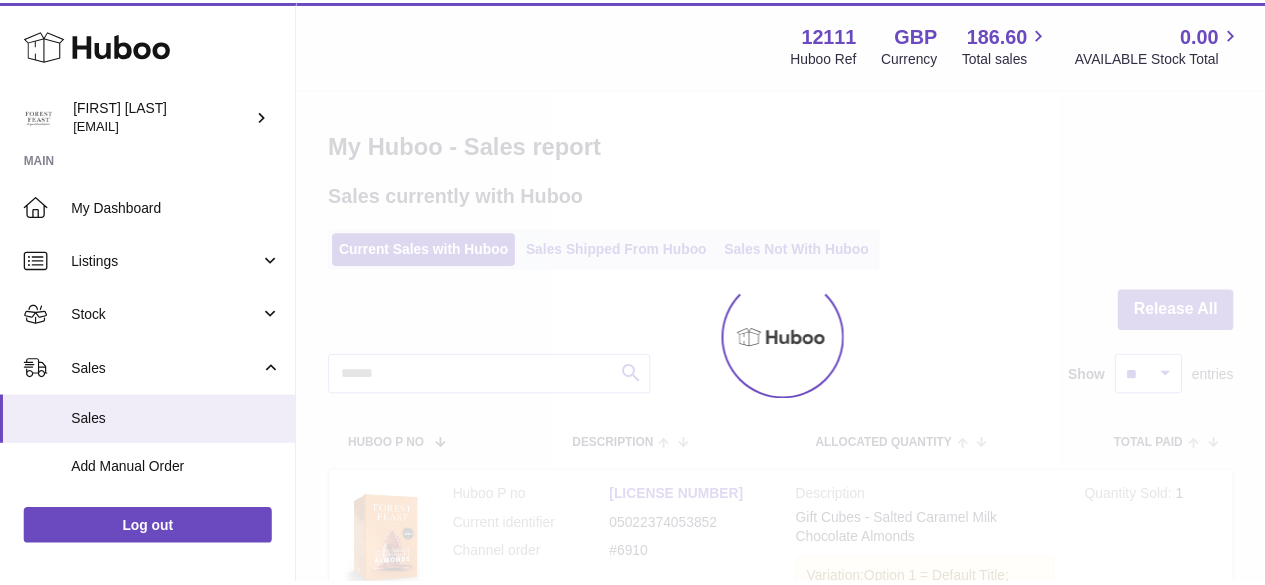 scroll, scrollTop: 0, scrollLeft: 0, axis: both 